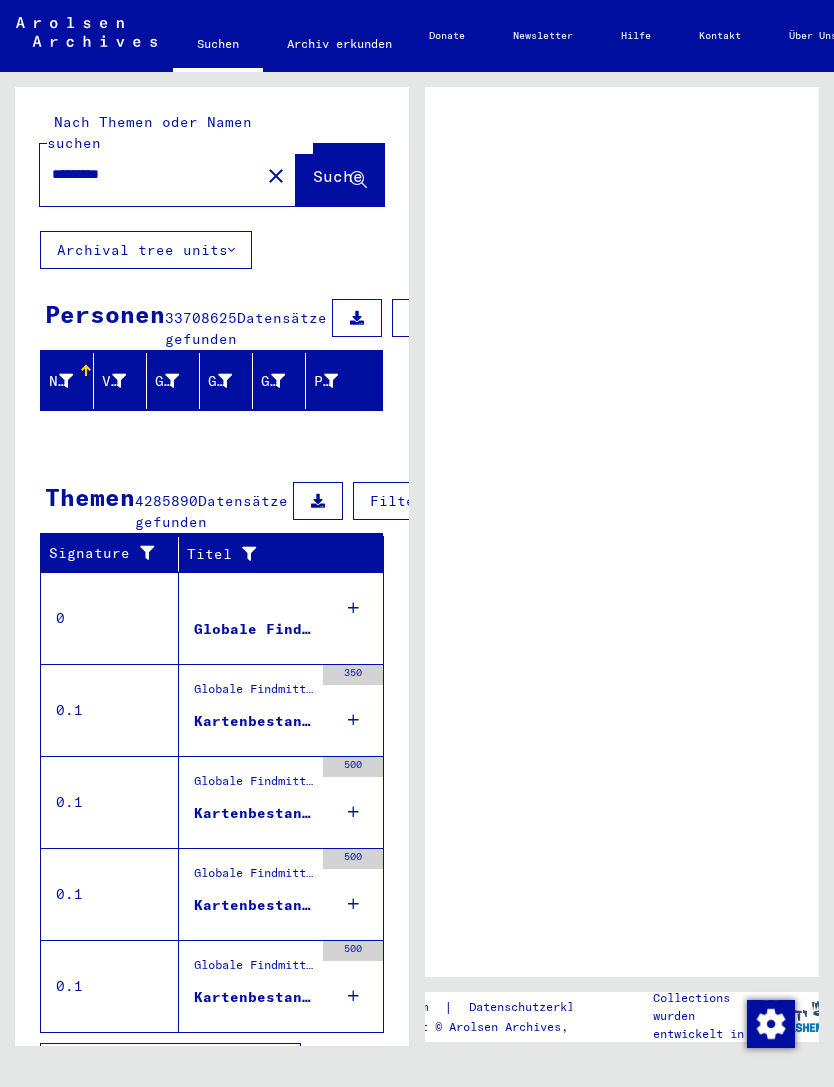 scroll, scrollTop: 0, scrollLeft: 0, axis: both 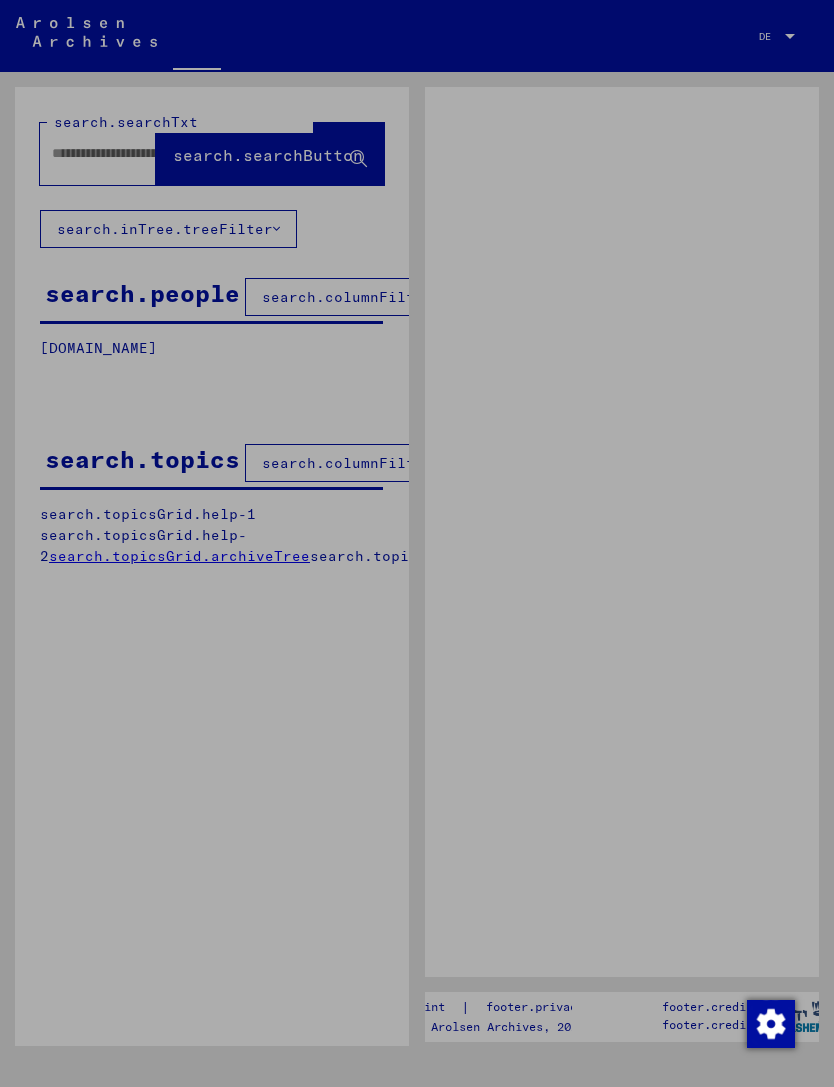 type on "*********" 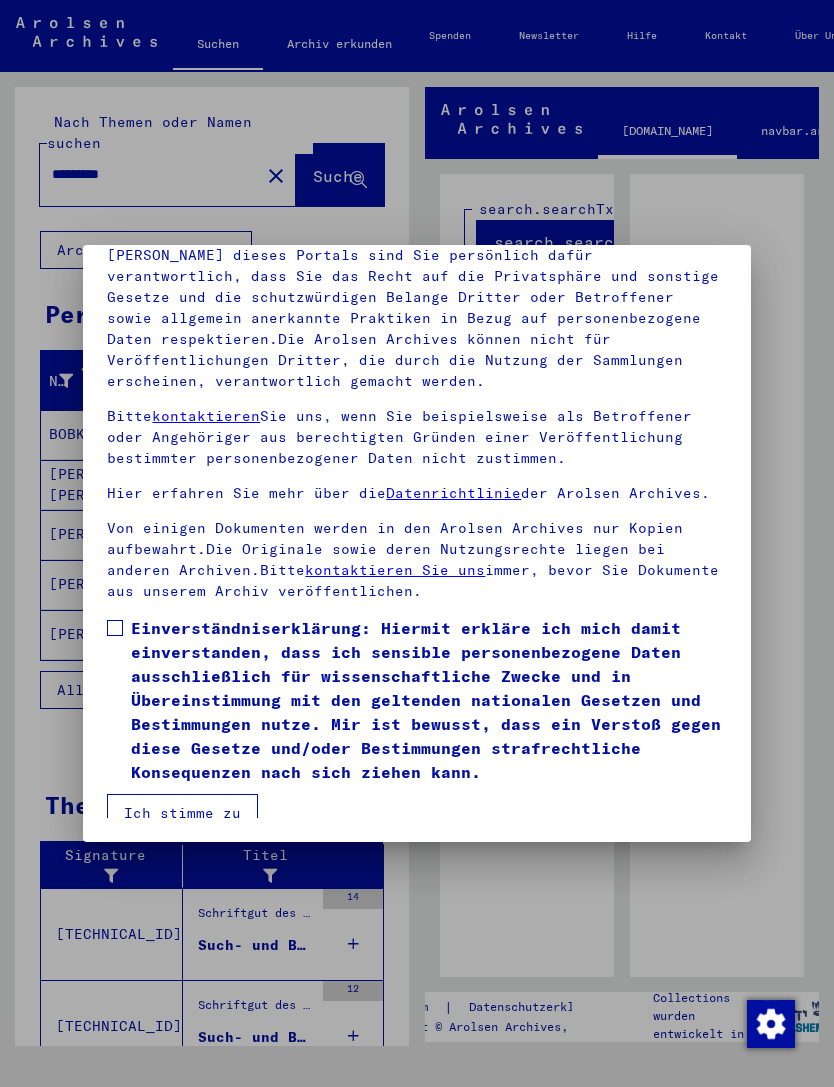 scroll, scrollTop: 254, scrollLeft: 0, axis: vertical 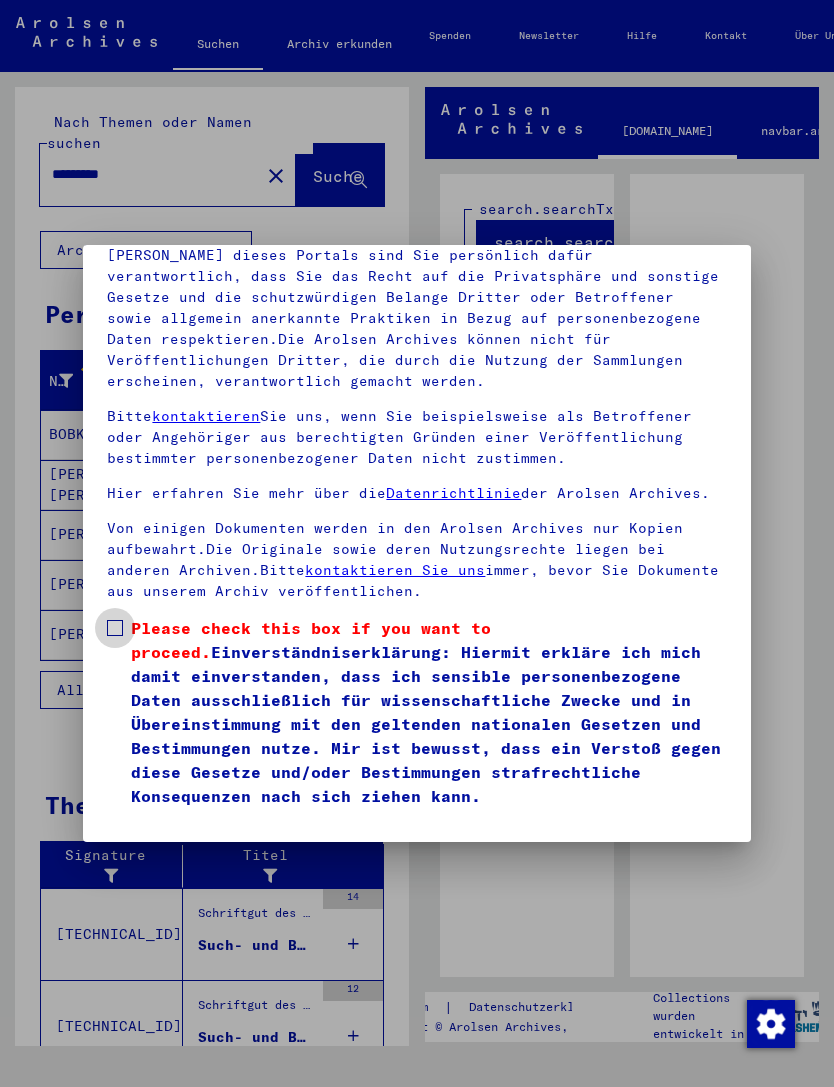 click at bounding box center (115, 628) 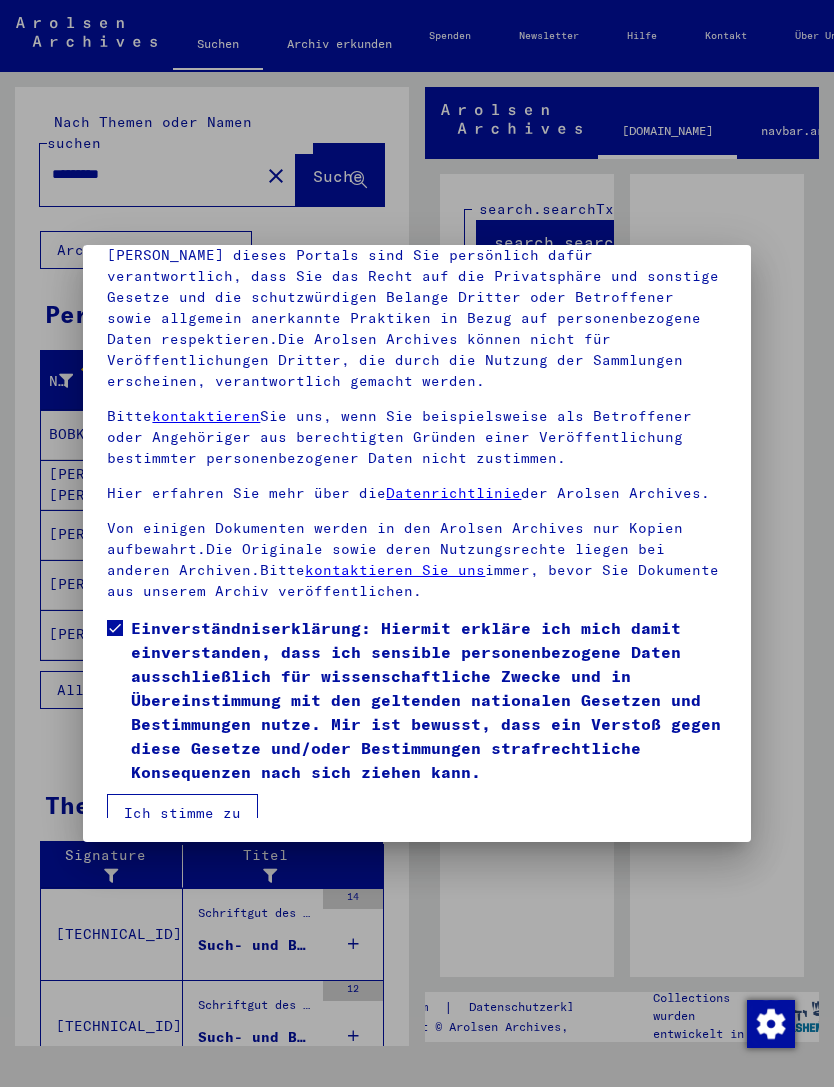 click on "Ich stimme zu" at bounding box center [182, 813] 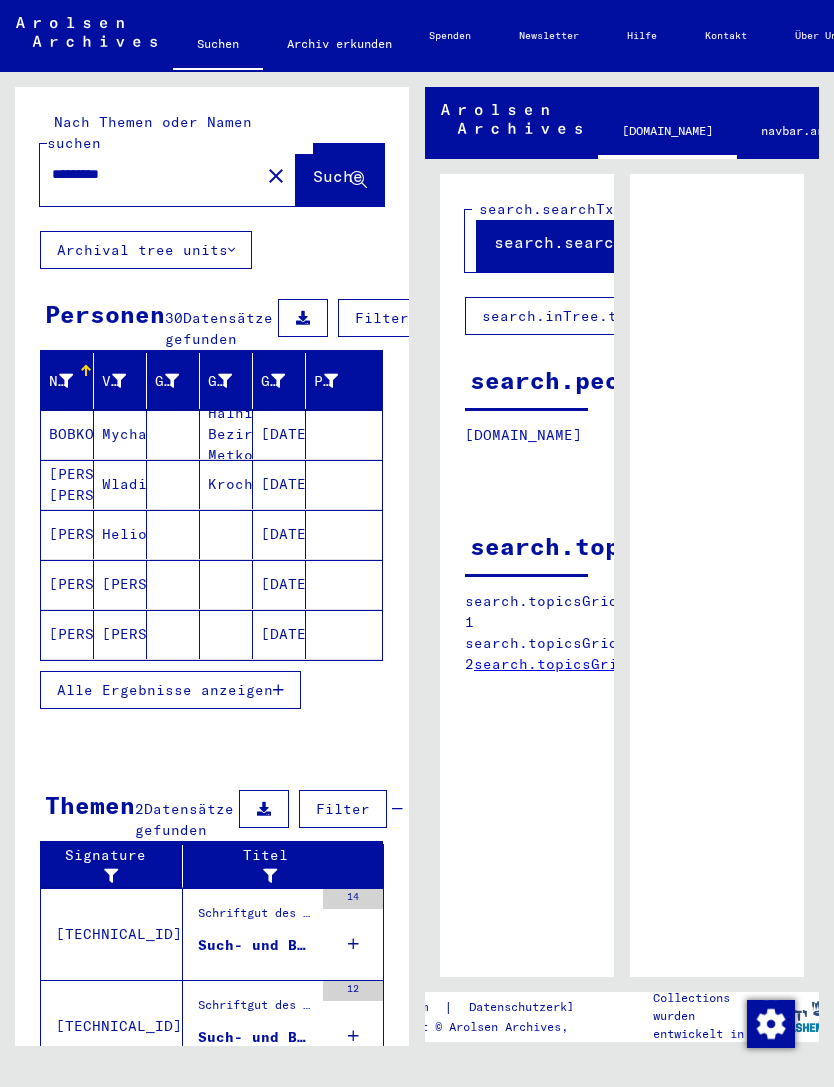 click on "[PERSON_NAME]" at bounding box center [67, 634] 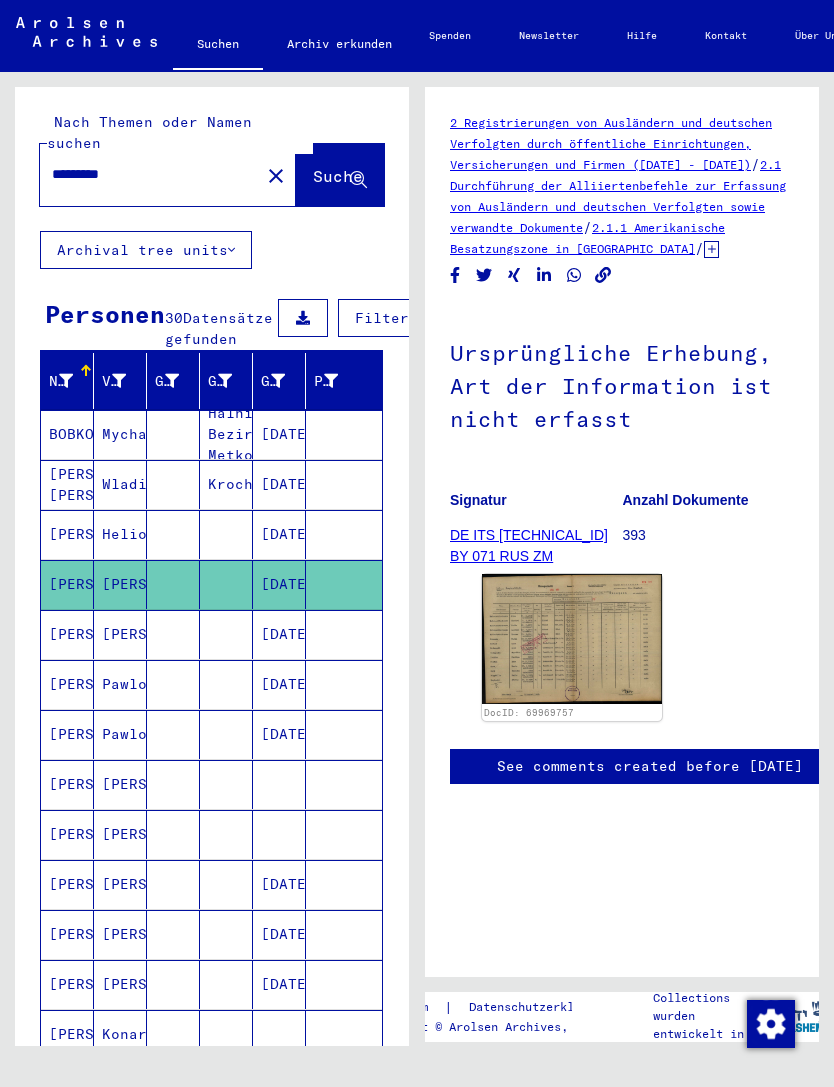 scroll, scrollTop: 0, scrollLeft: 0, axis: both 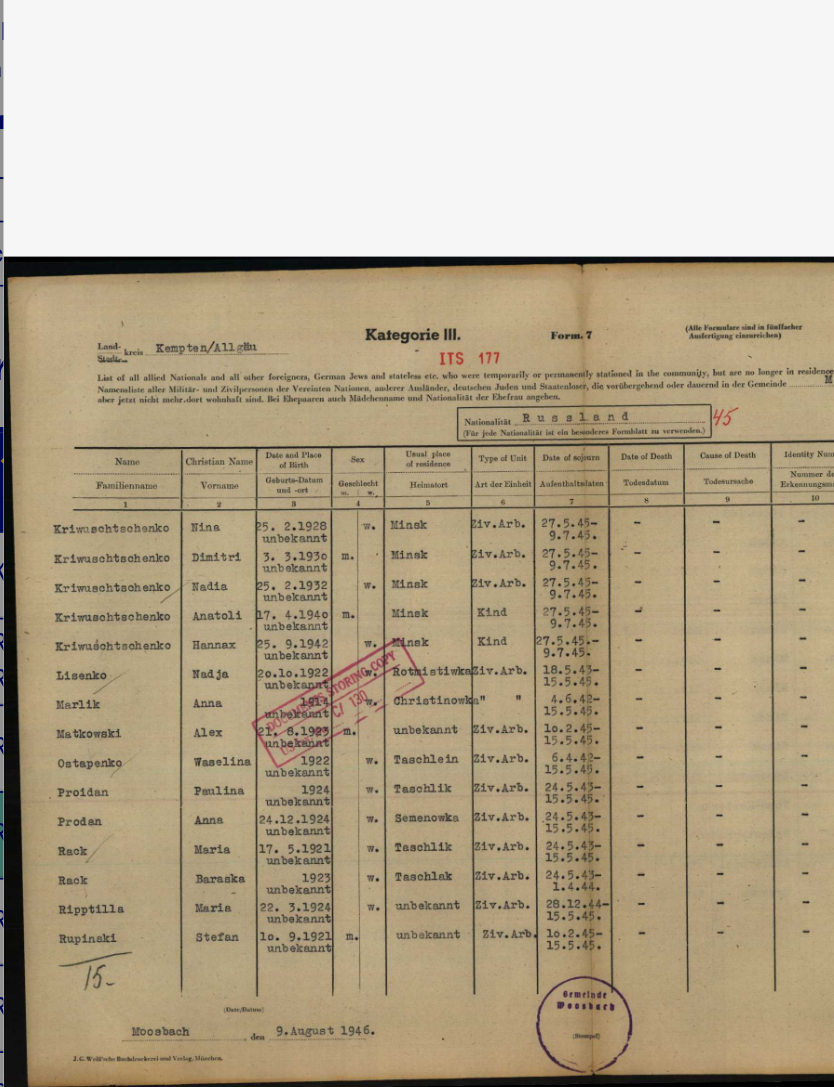 click at bounding box center [416, 493] 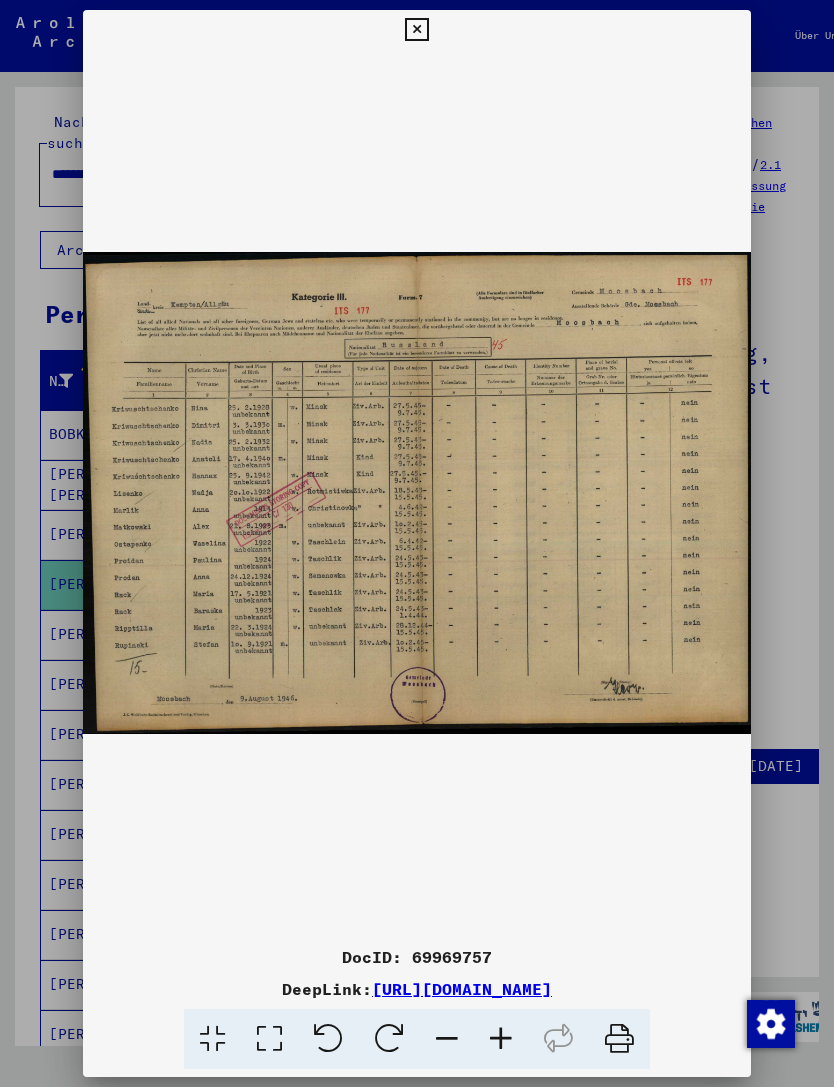 click at bounding box center [416, 30] 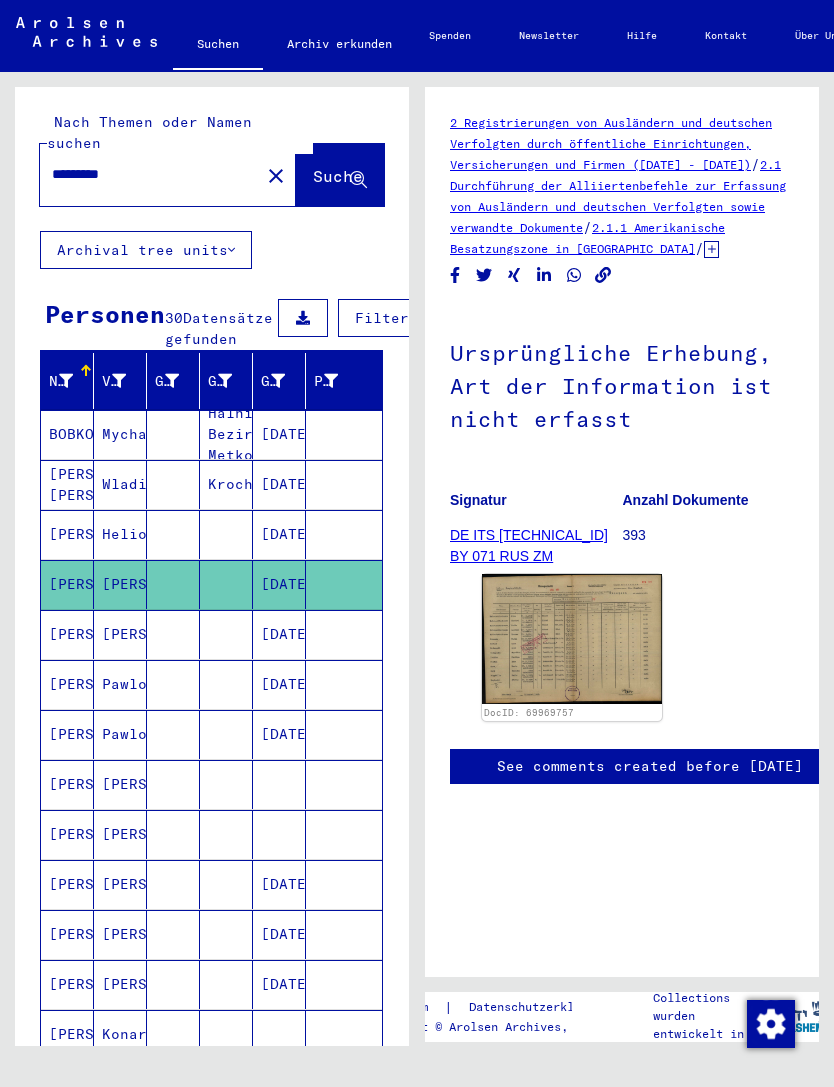 click on "[PERSON_NAME]" at bounding box center (120, 834) 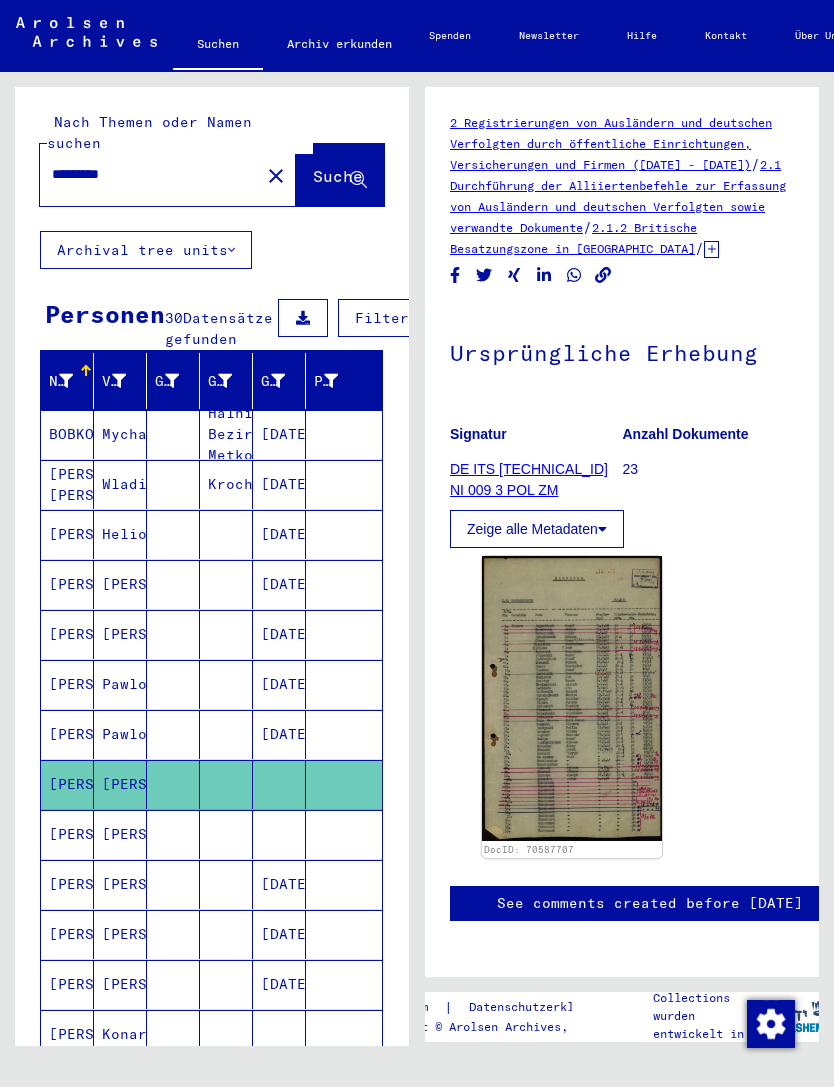 scroll, scrollTop: 0, scrollLeft: 0, axis: both 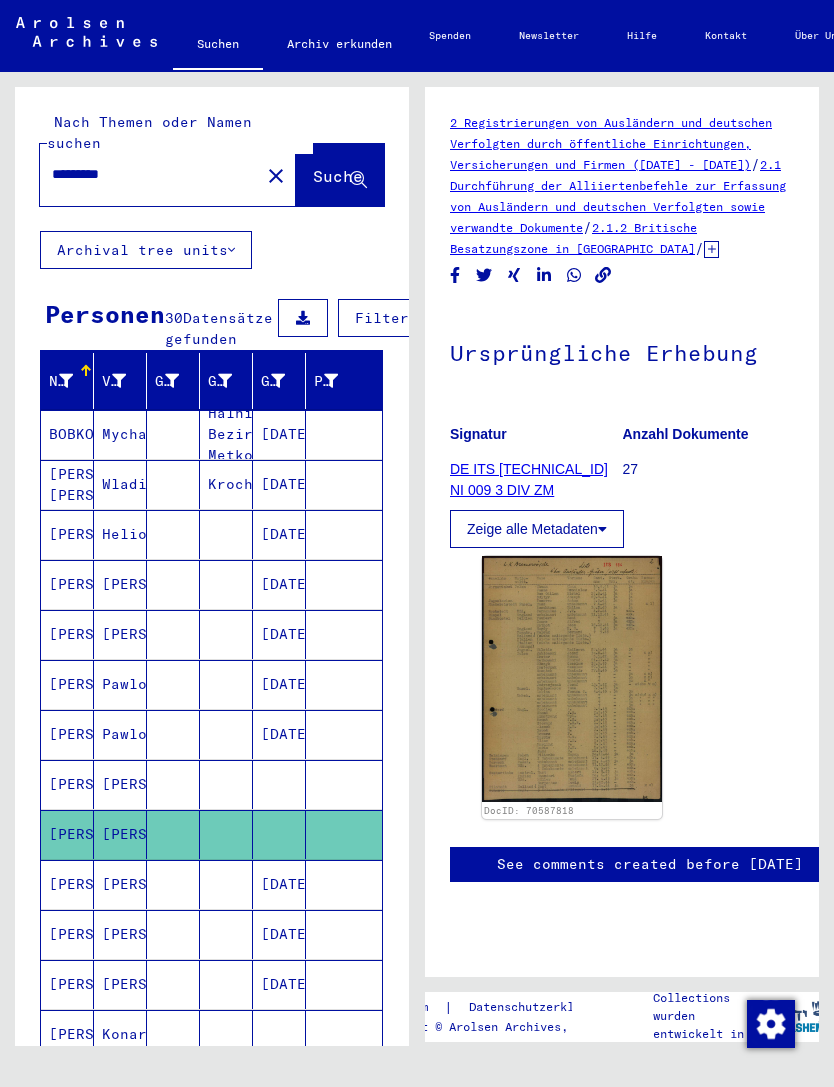 click 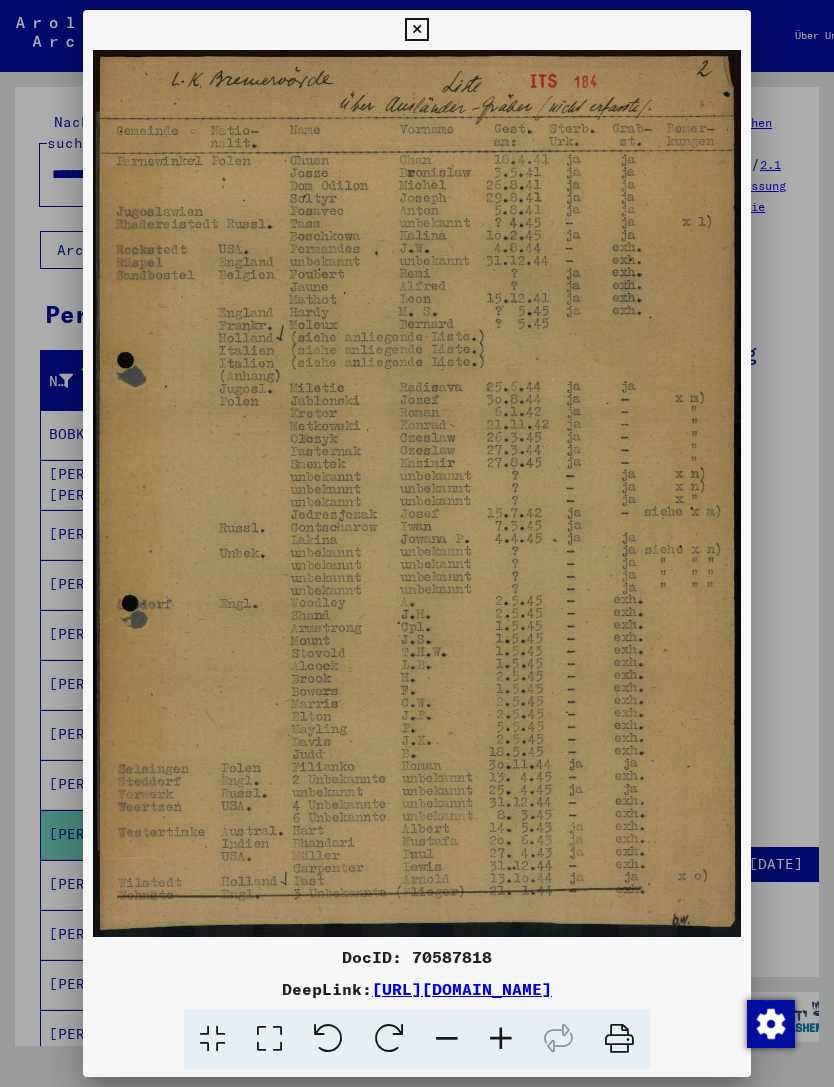 click at bounding box center [417, 543] 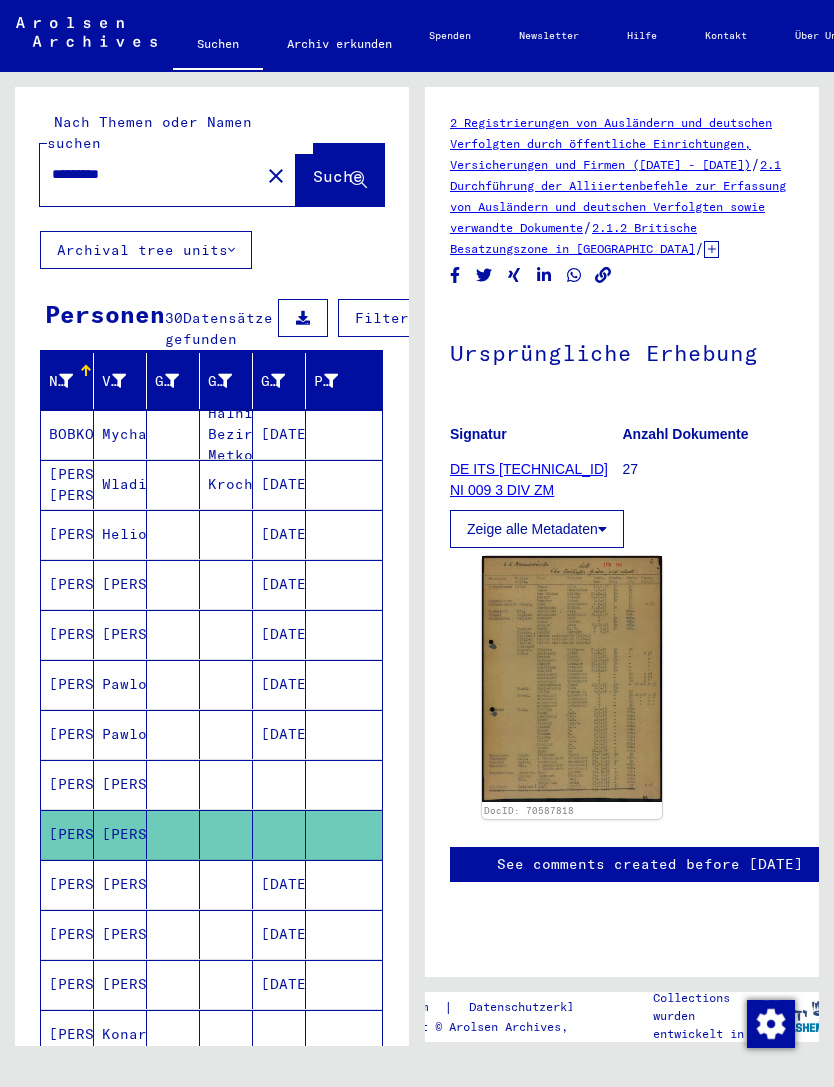 click on "[PERSON_NAME]" at bounding box center (120, 834) 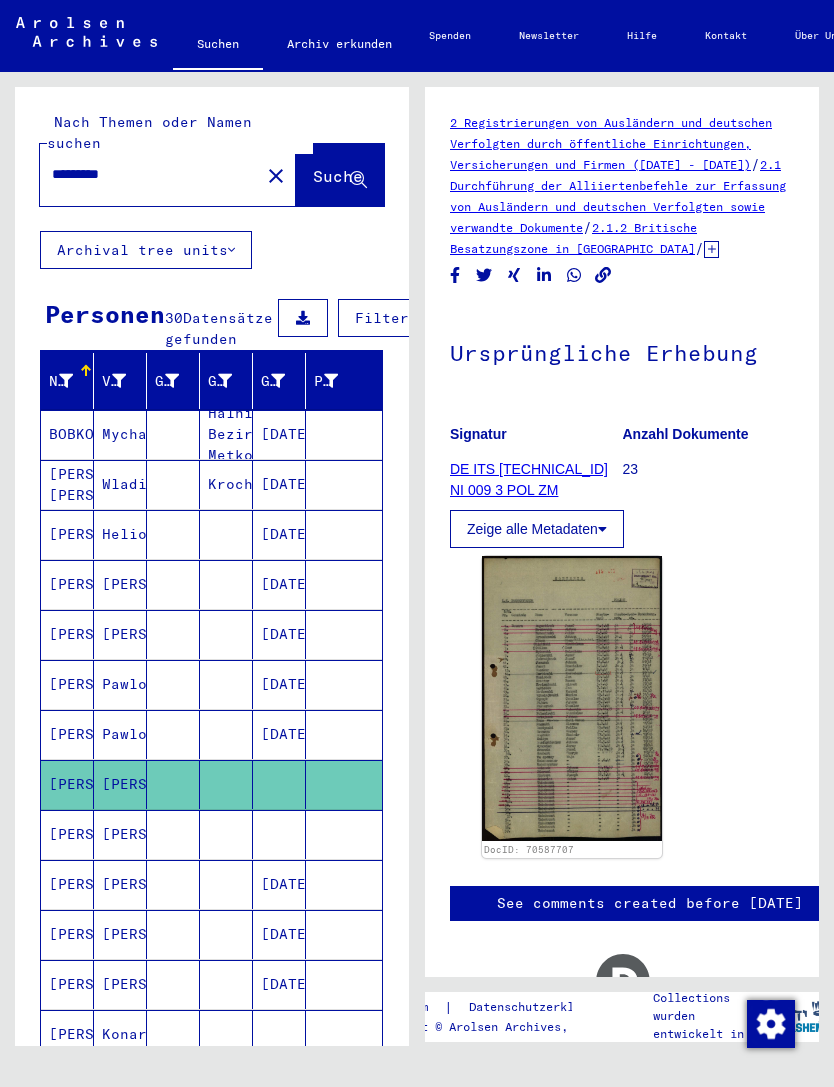 click 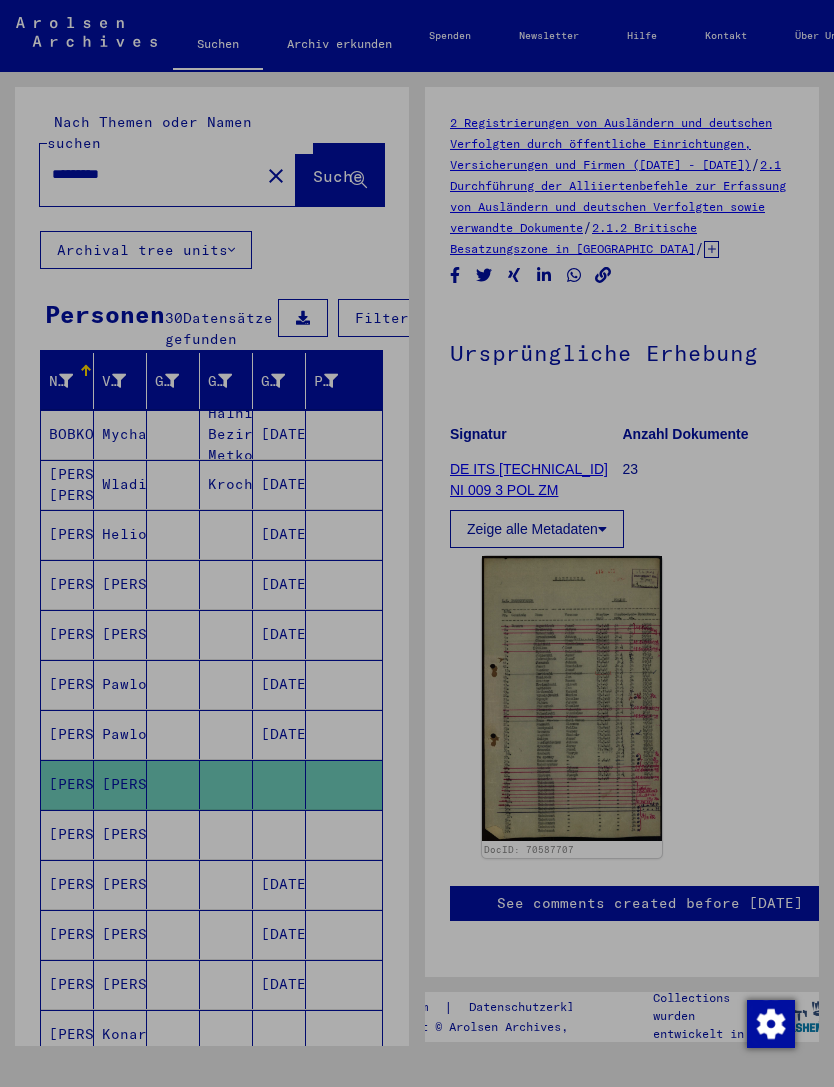 scroll, scrollTop: 0, scrollLeft: 0, axis: both 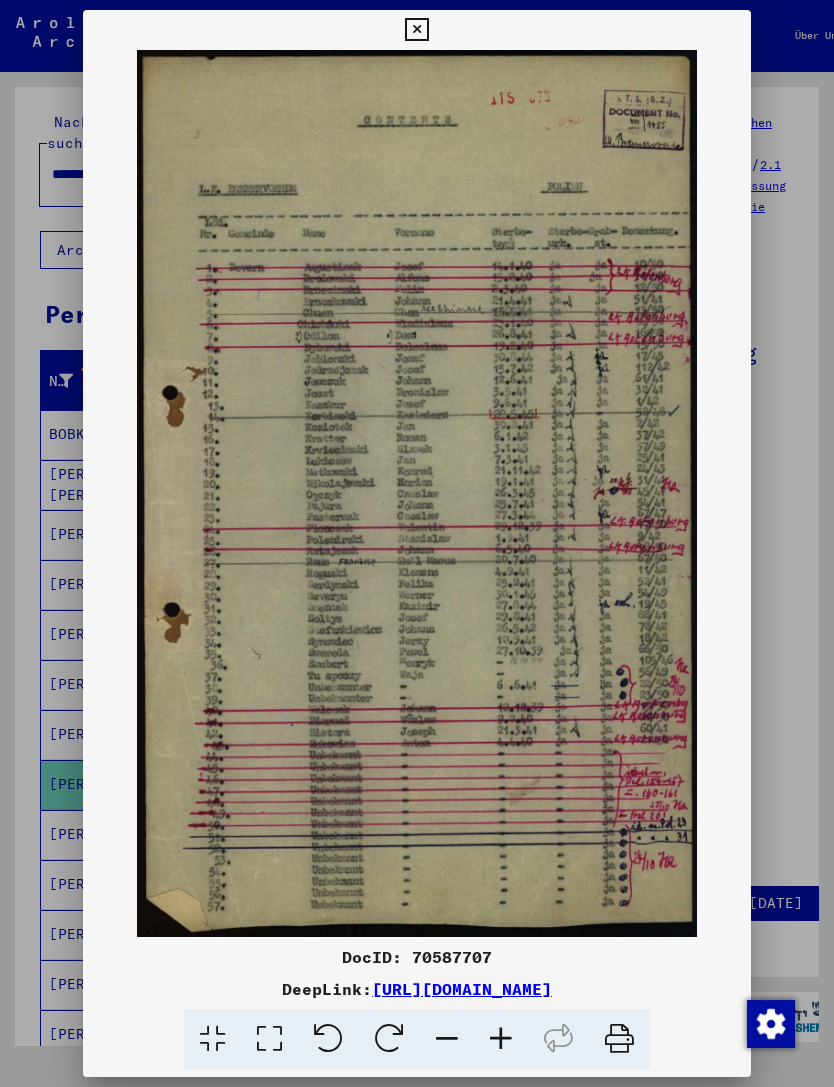 click at bounding box center [417, 543] 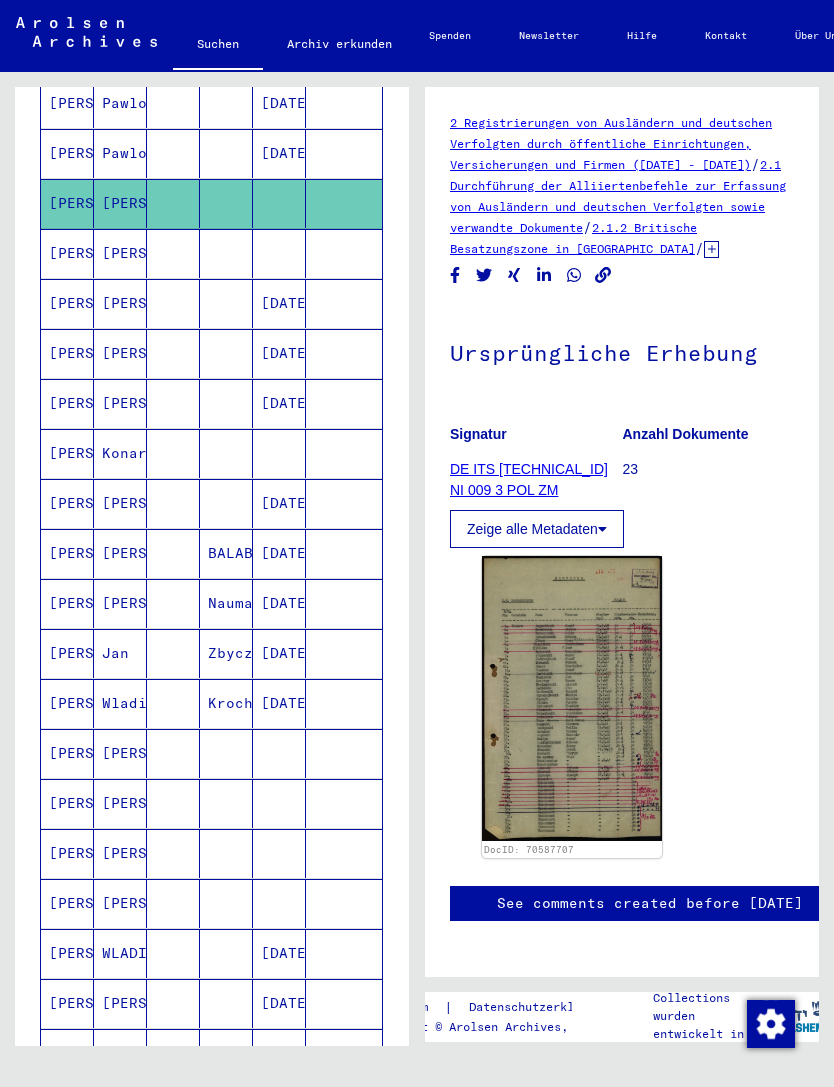 scroll, scrollTop: 581, scrollLeft: 0, axis: vertical 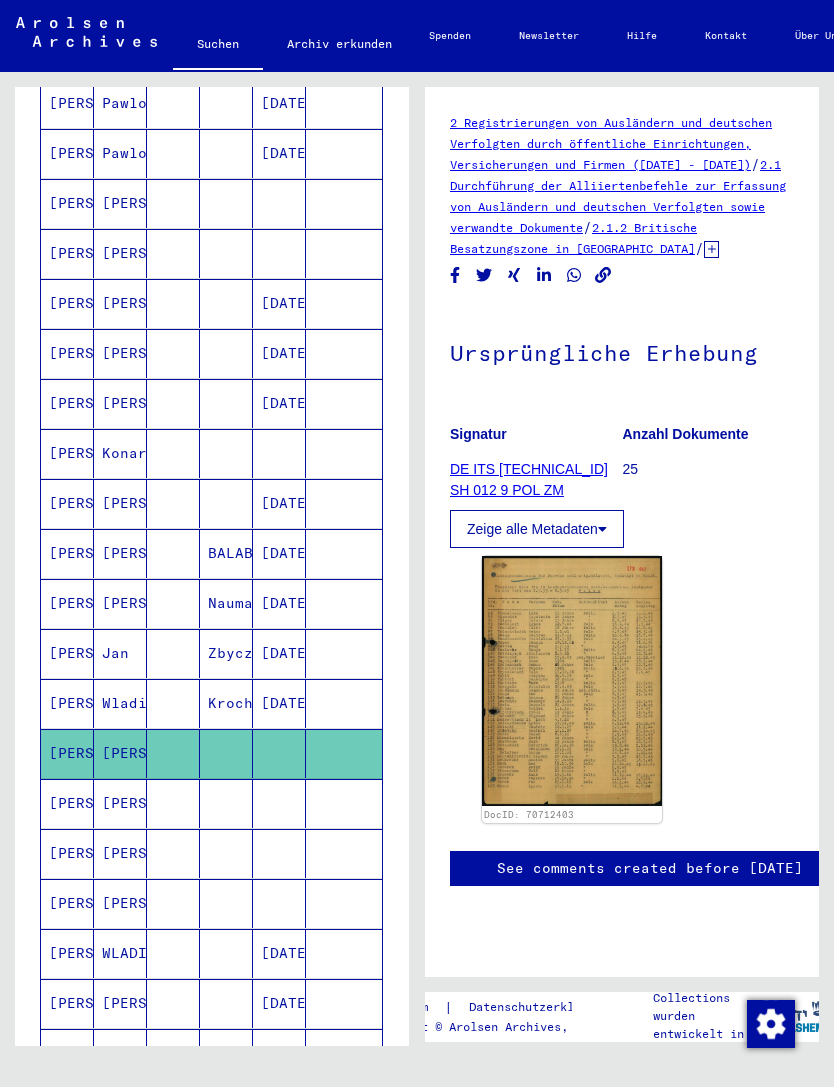 click on "[PERSON_NAME]" at bounding box center (120, 553) 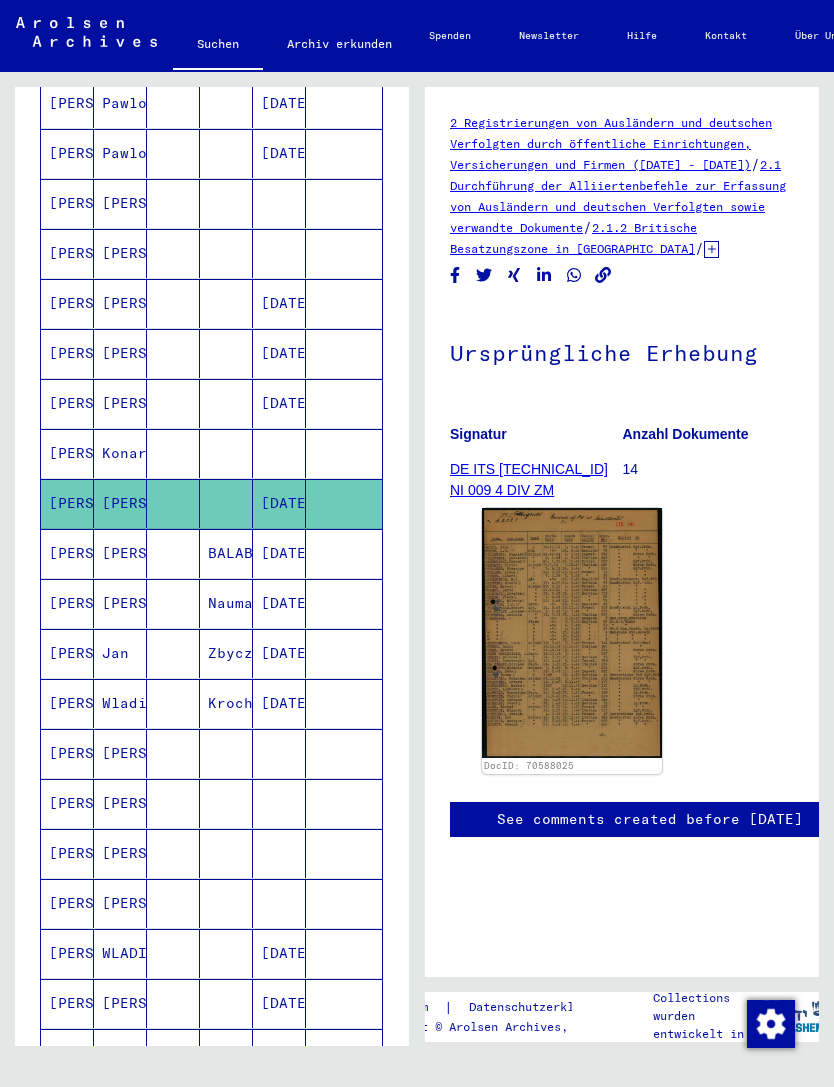 scroll, scrollTop: 0, scrollLeft: 0, axis: both 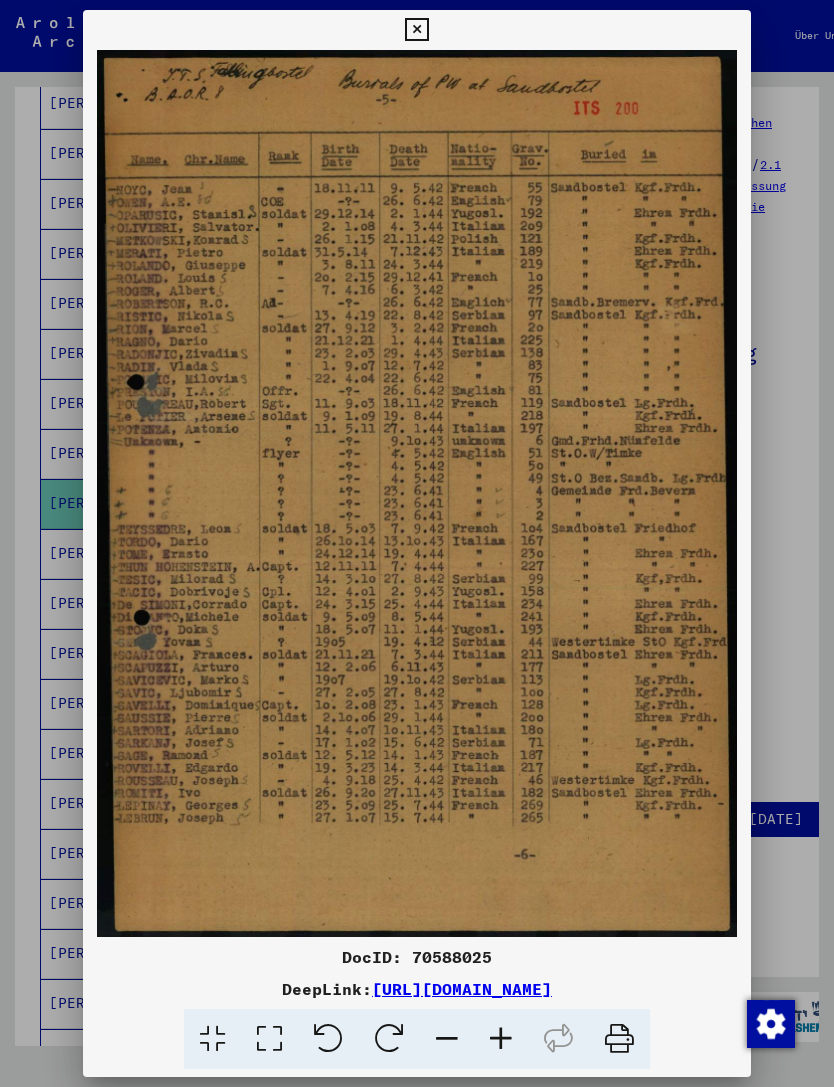 click at bounding box center [417, 543] 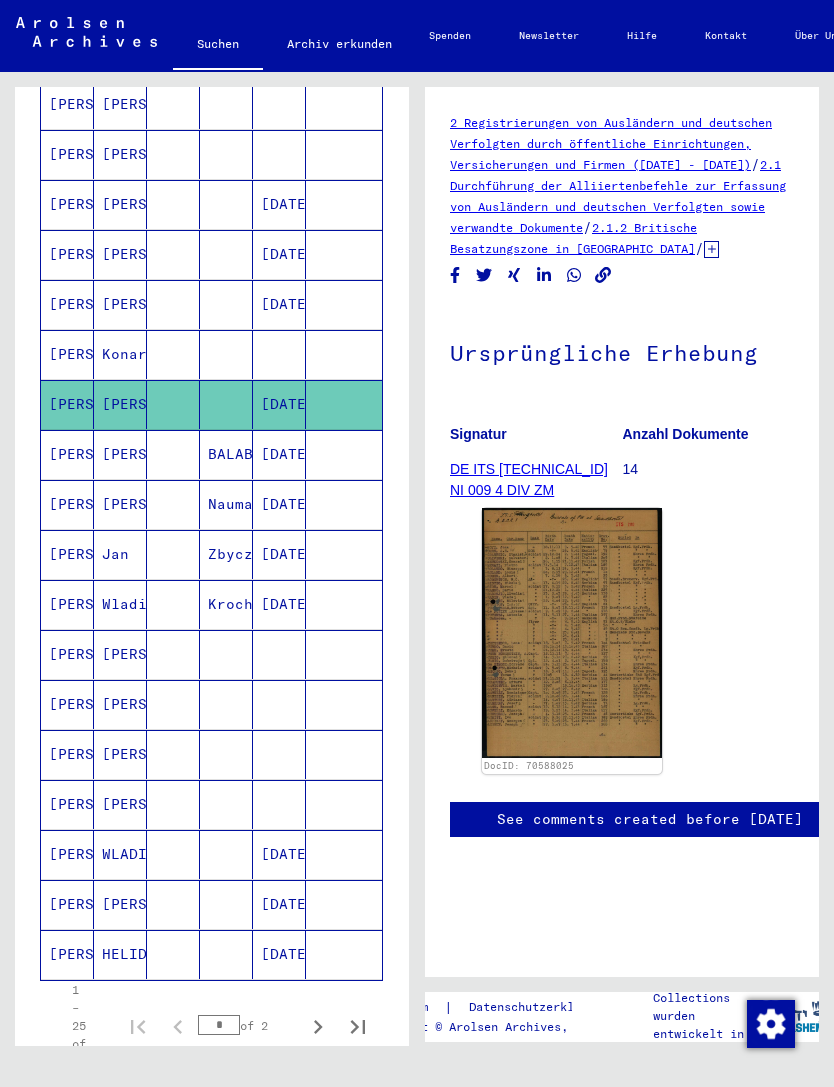 scroll, scrollTop: 704, scrollLeft: 2, axis: both 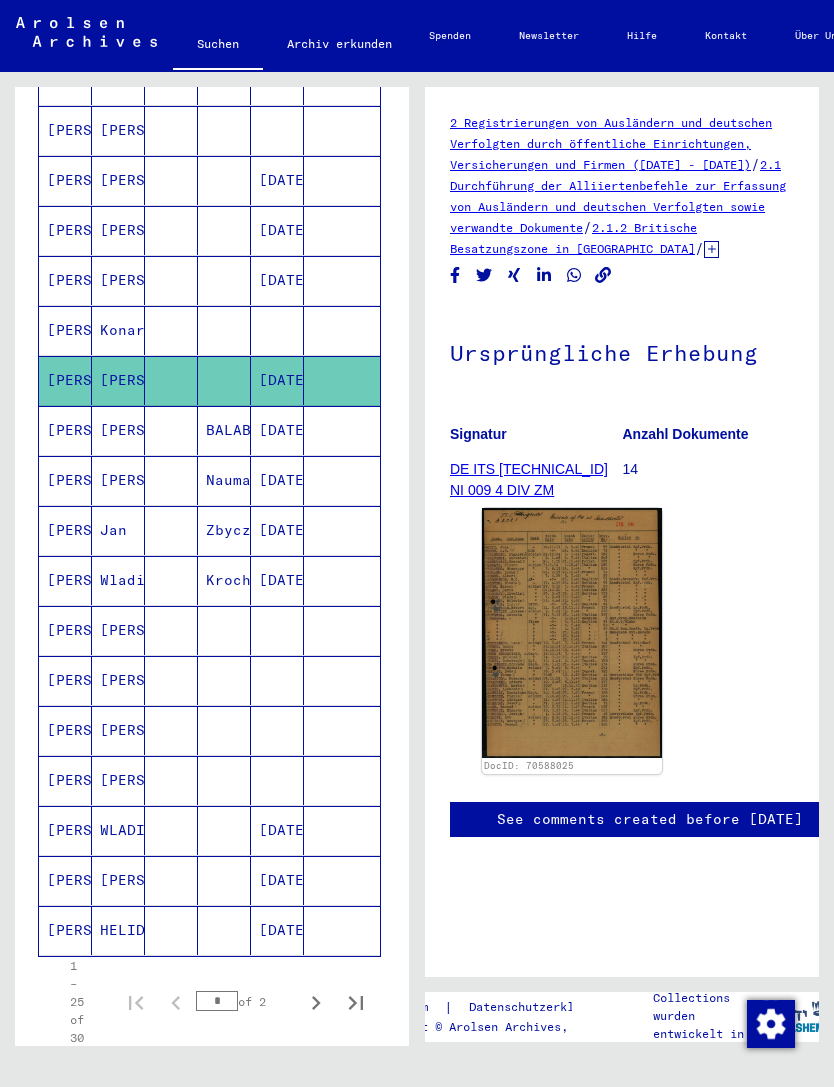 click on "Wladislaw" at bounding box center (118, 630) 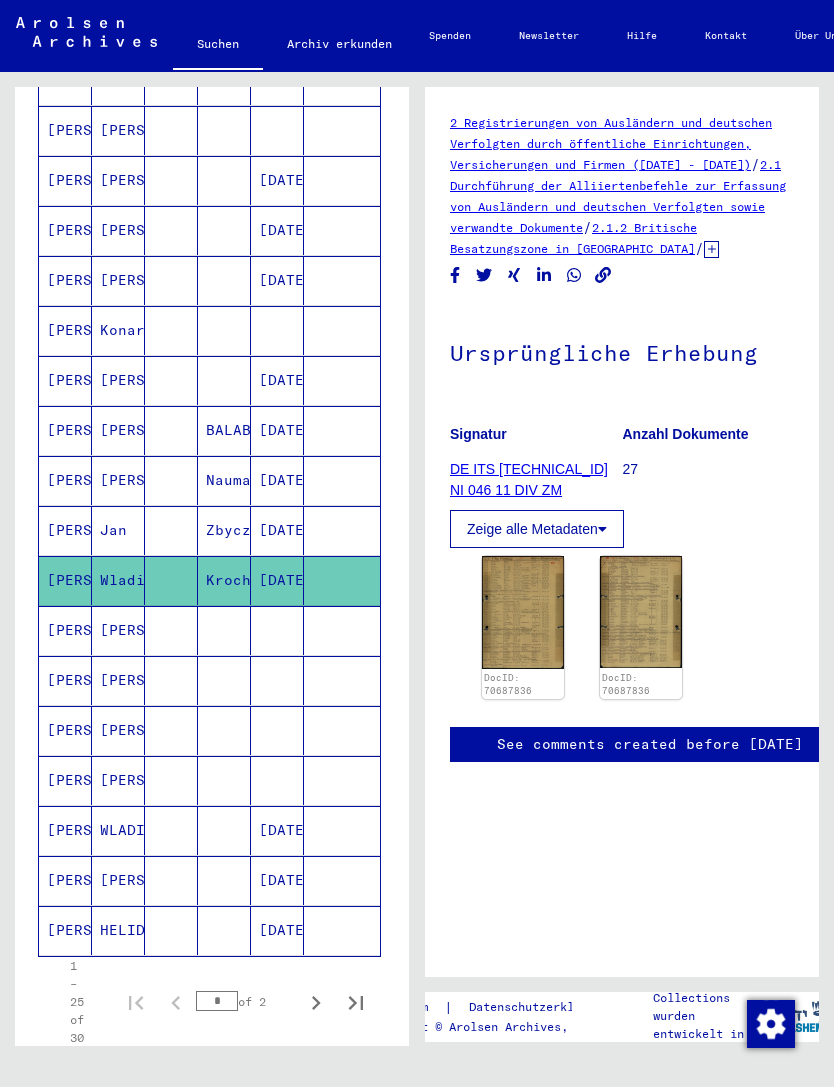 scroll, scrollTop: 0, scrollLeft: 0, axis: both 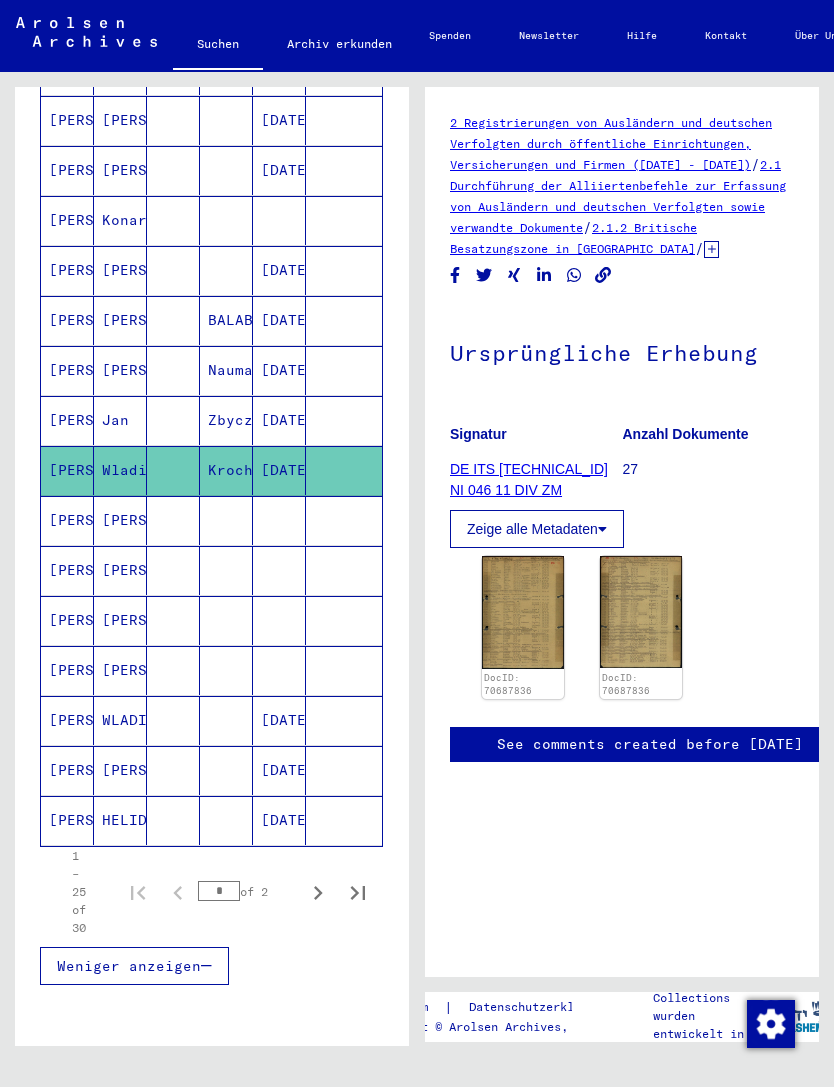 click 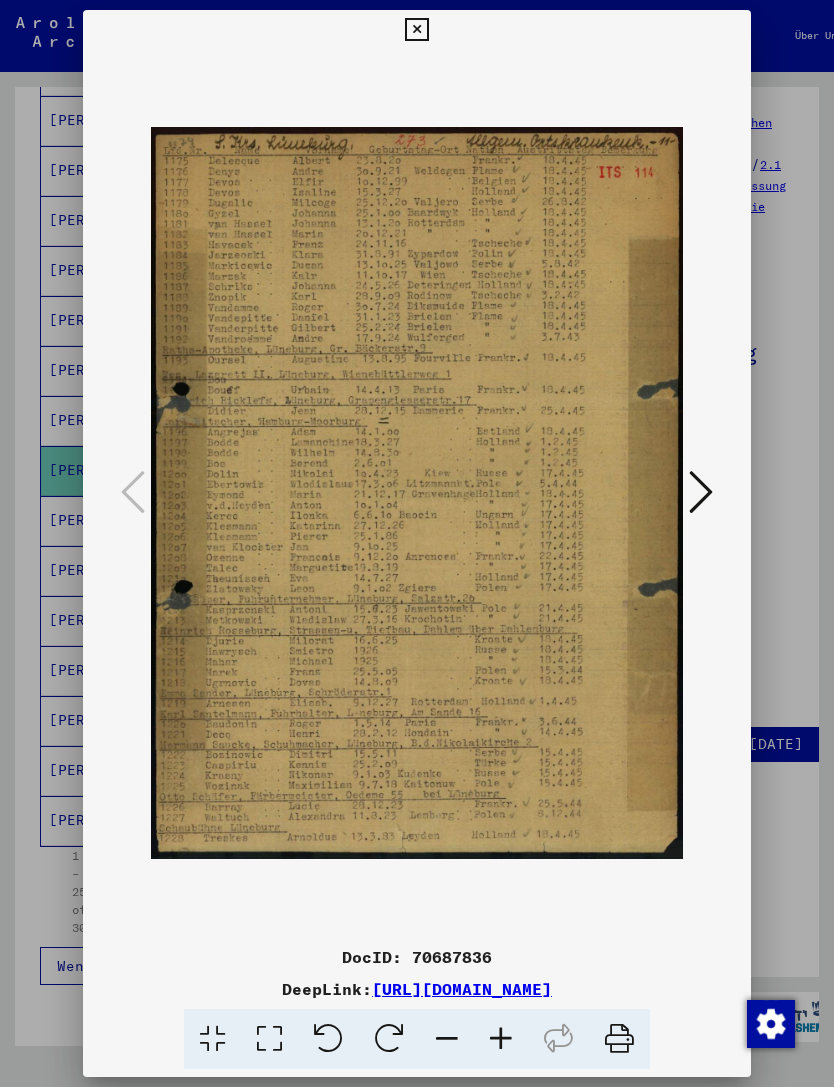click at bounding box center (701, 493) 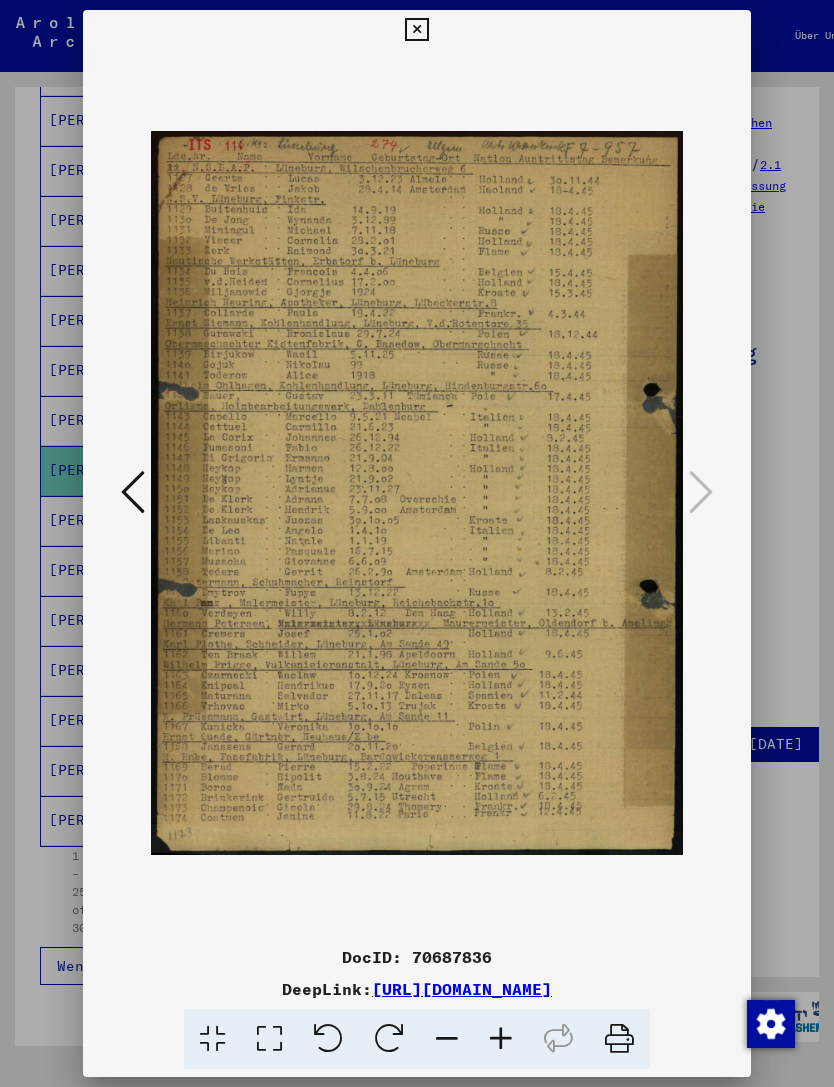 click at bounding box center [133, 492] 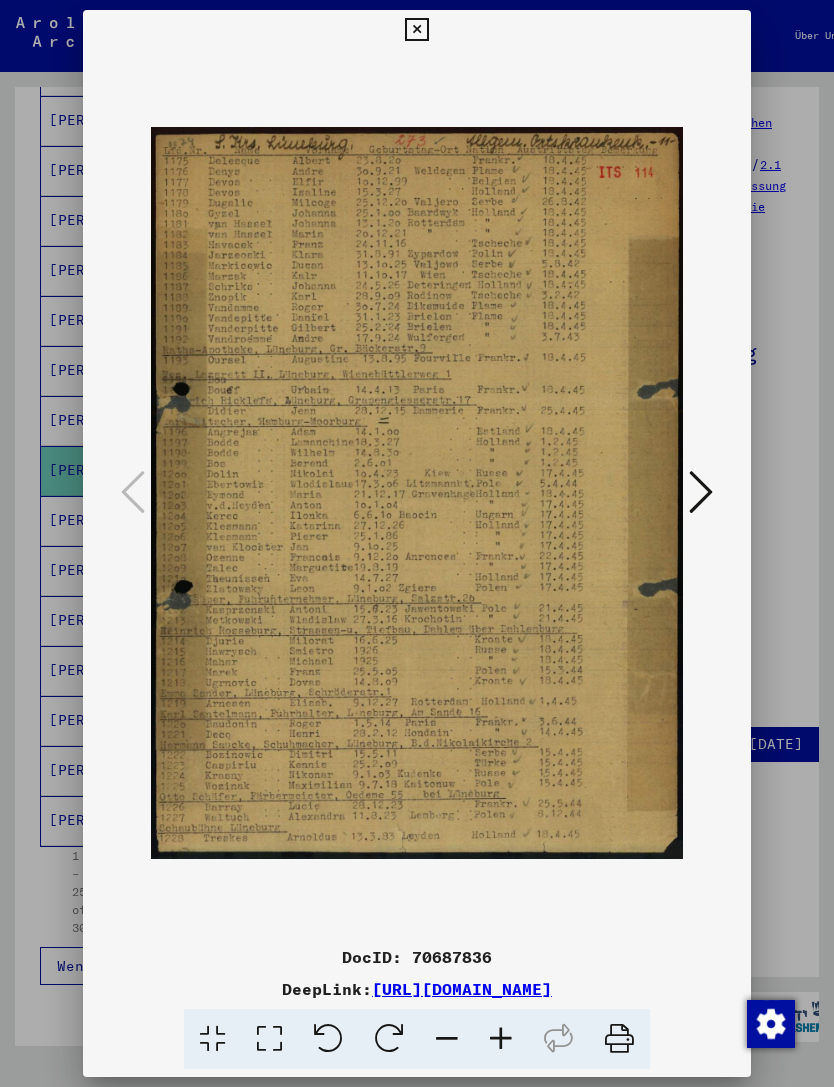 click at bounding box center [417, 543] 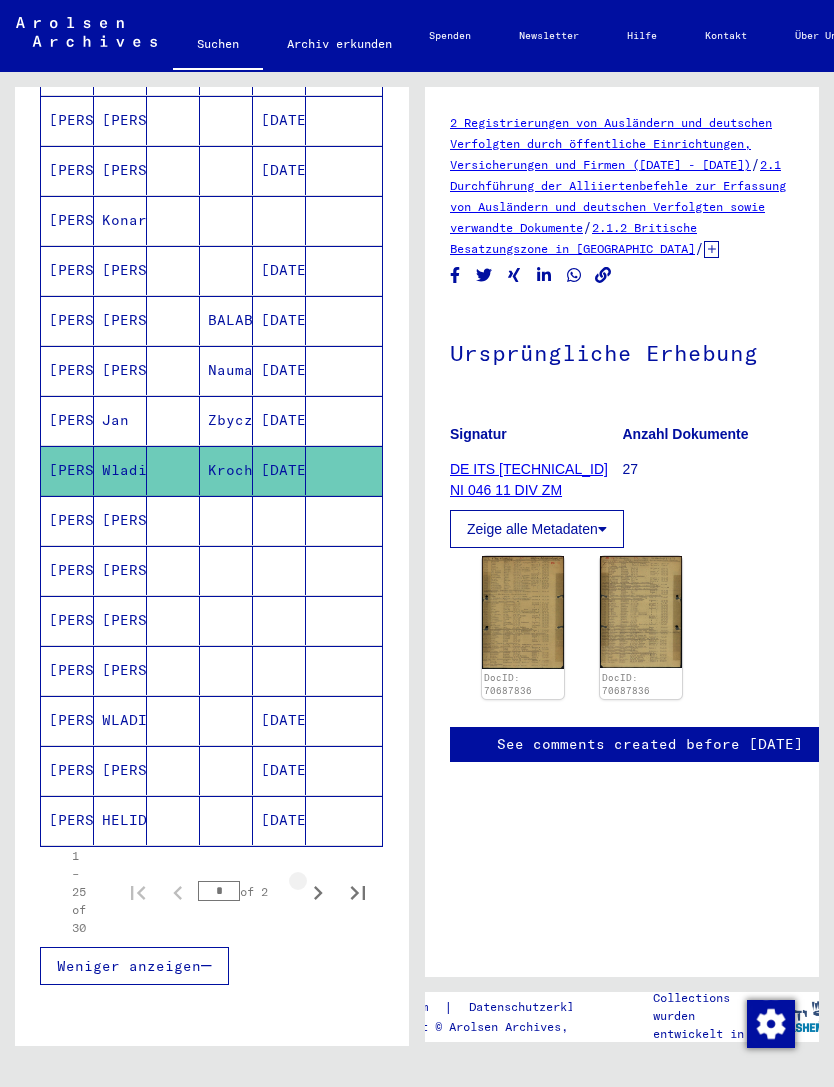 click 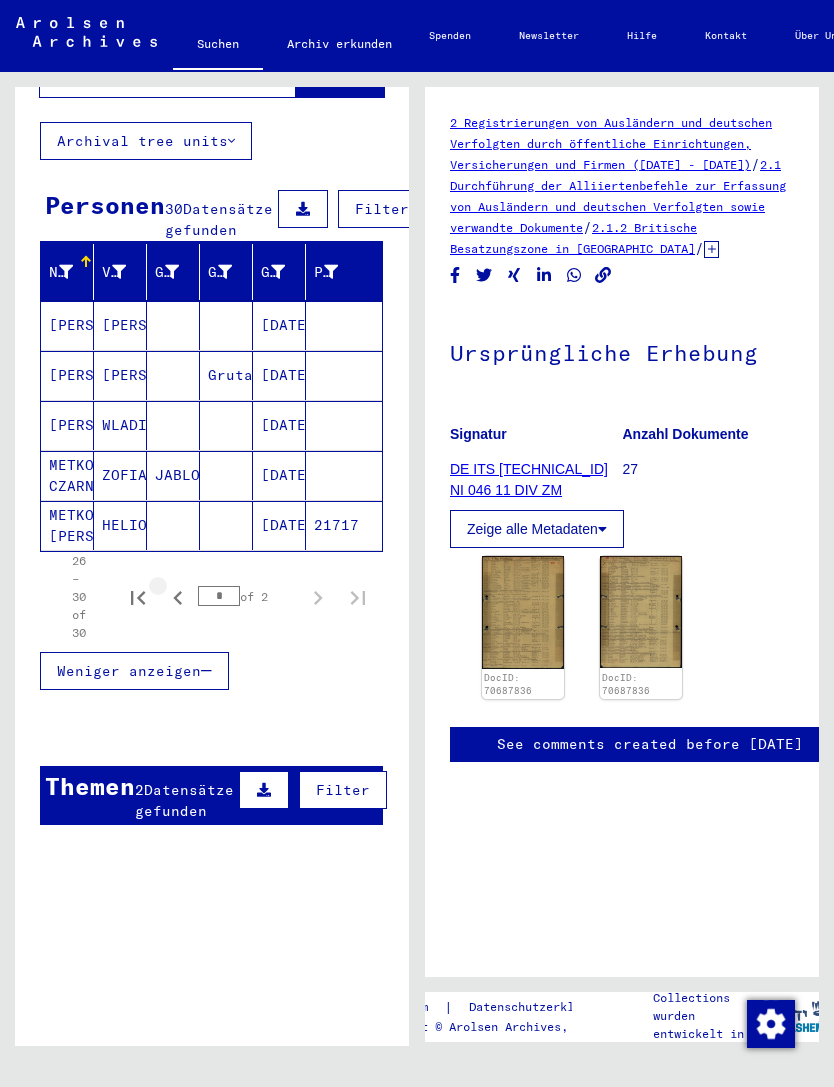 click 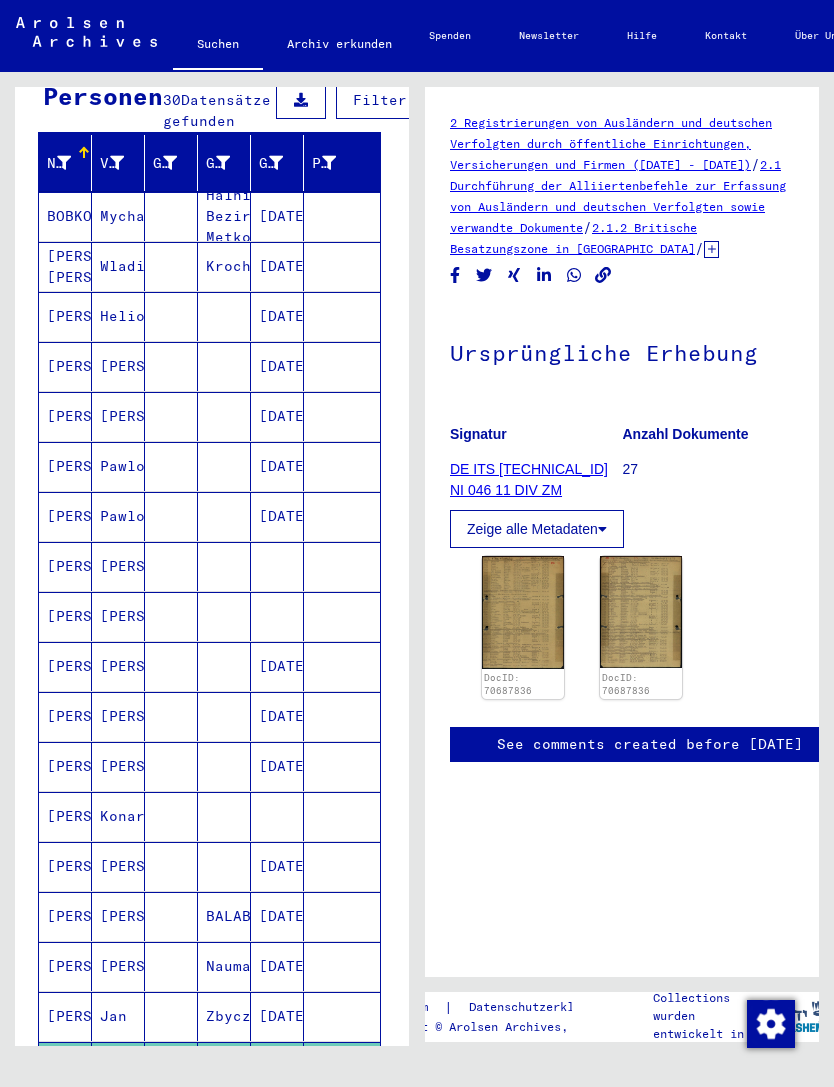 scroll, scrollTop: 60, scrollLeft: 7, axis: both 